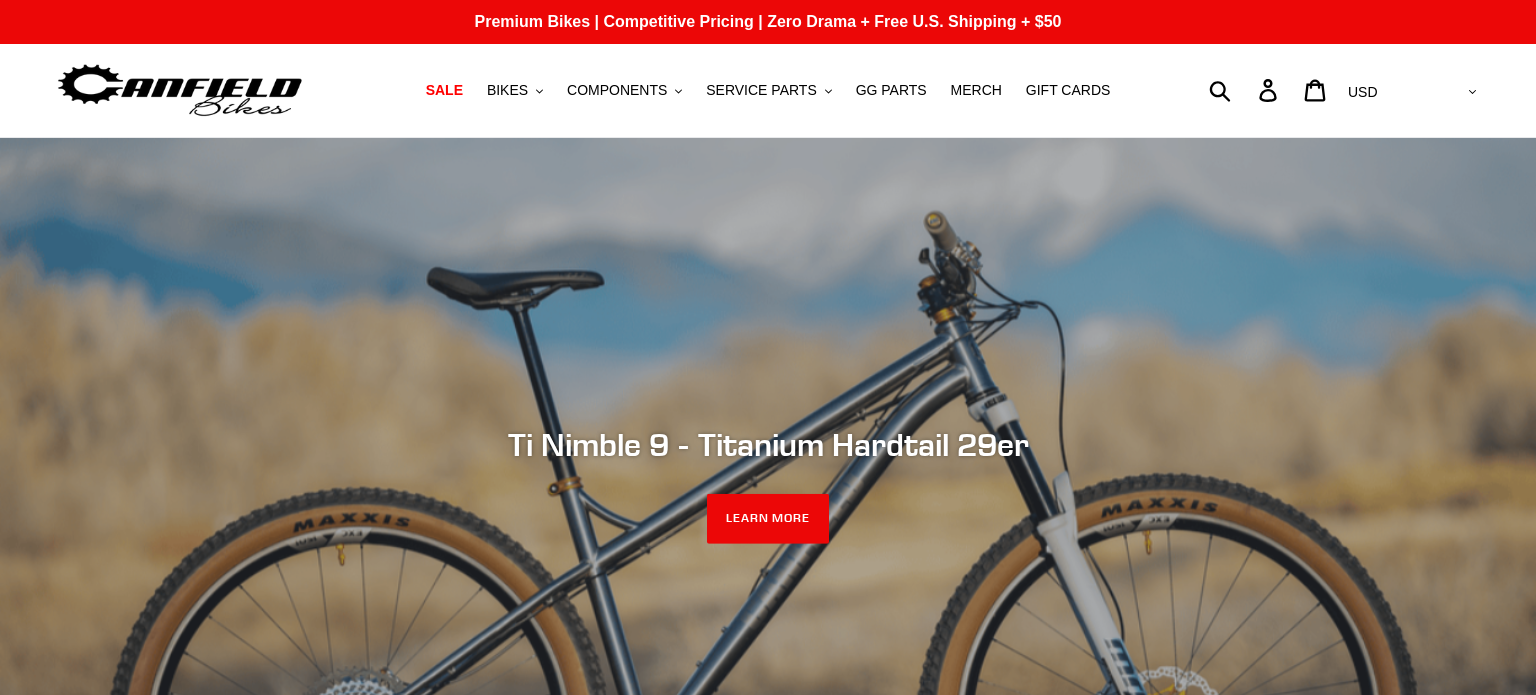 scroll, scrollTop: 0, scrollLeft: 0, axis: both 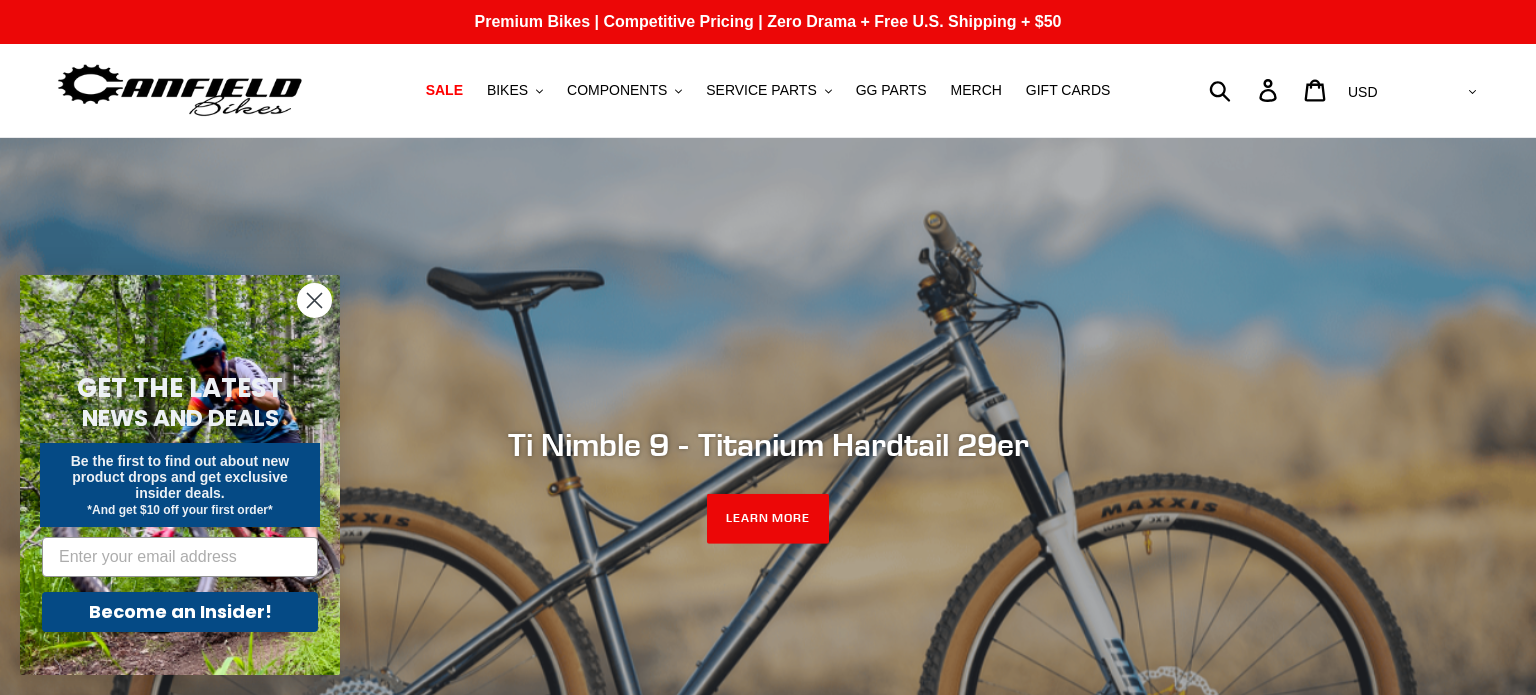 click 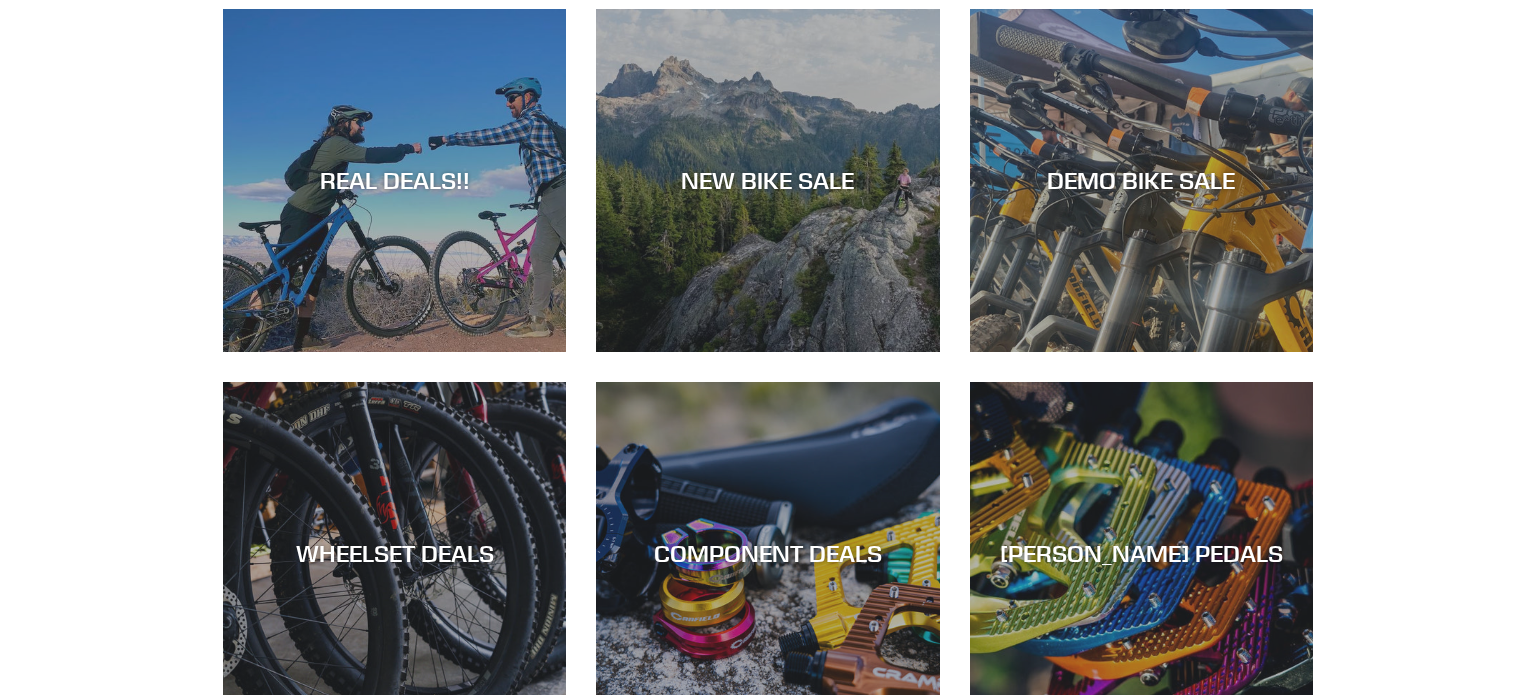 scroll, scrollTop: 880, scrollLeft: 0, axis: vertical 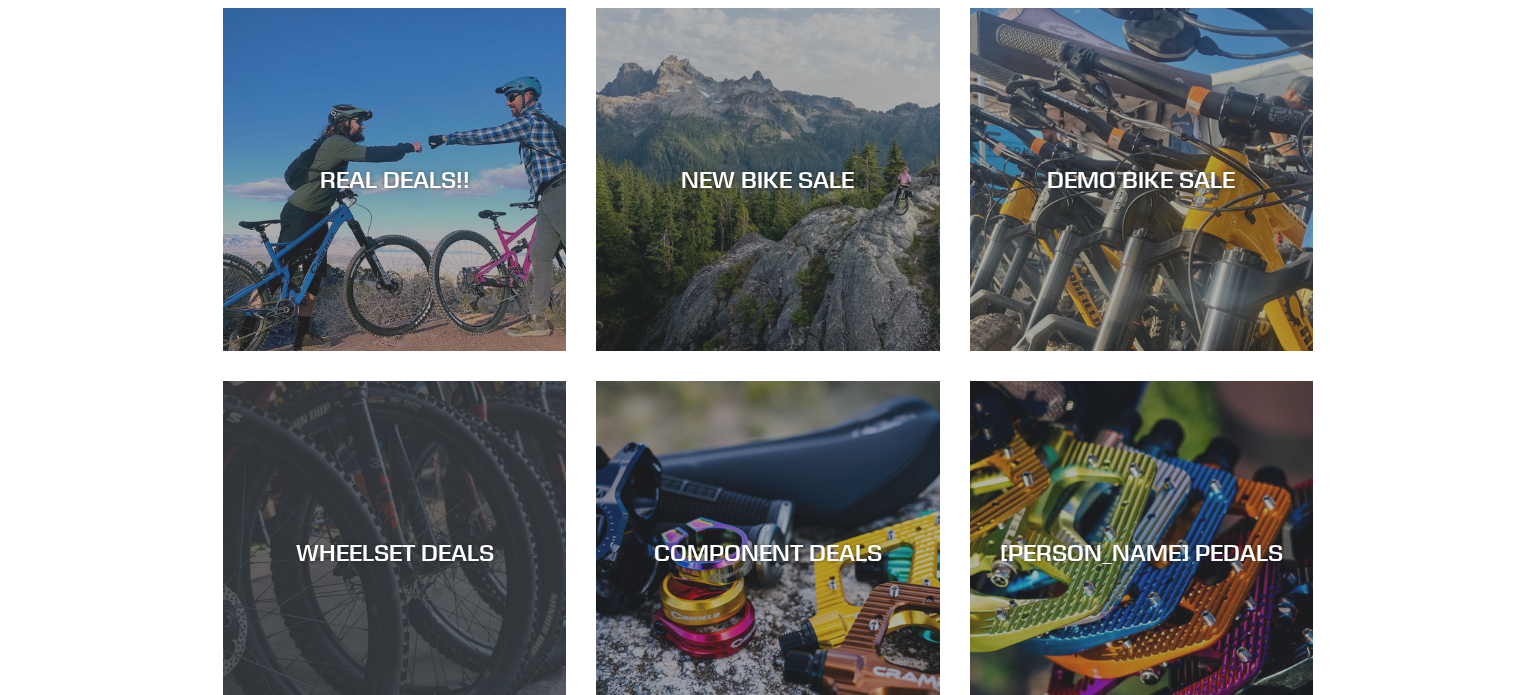 click on "WHEELSET DEALS" at bounding box center (394, 724) 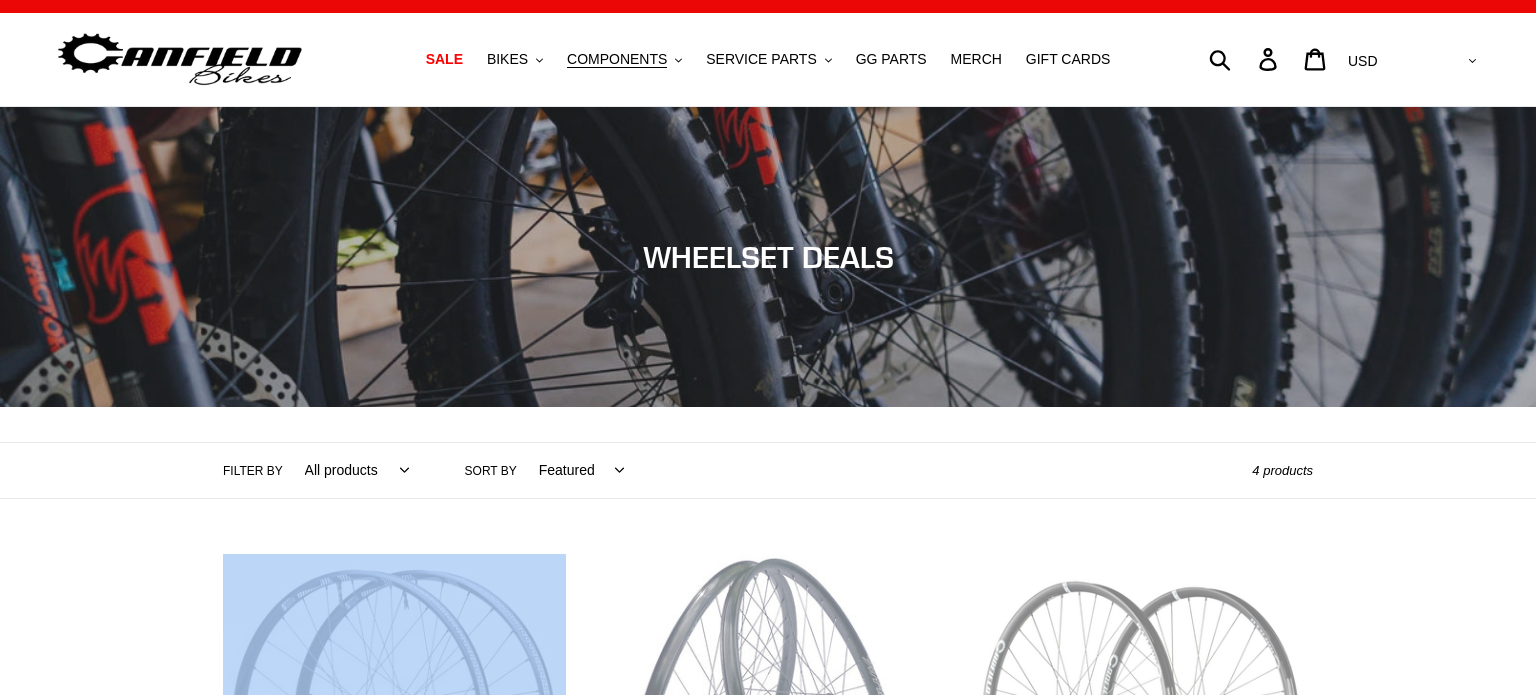 scroll, scrollTop: 0, scrollLeft: 0, axis: both 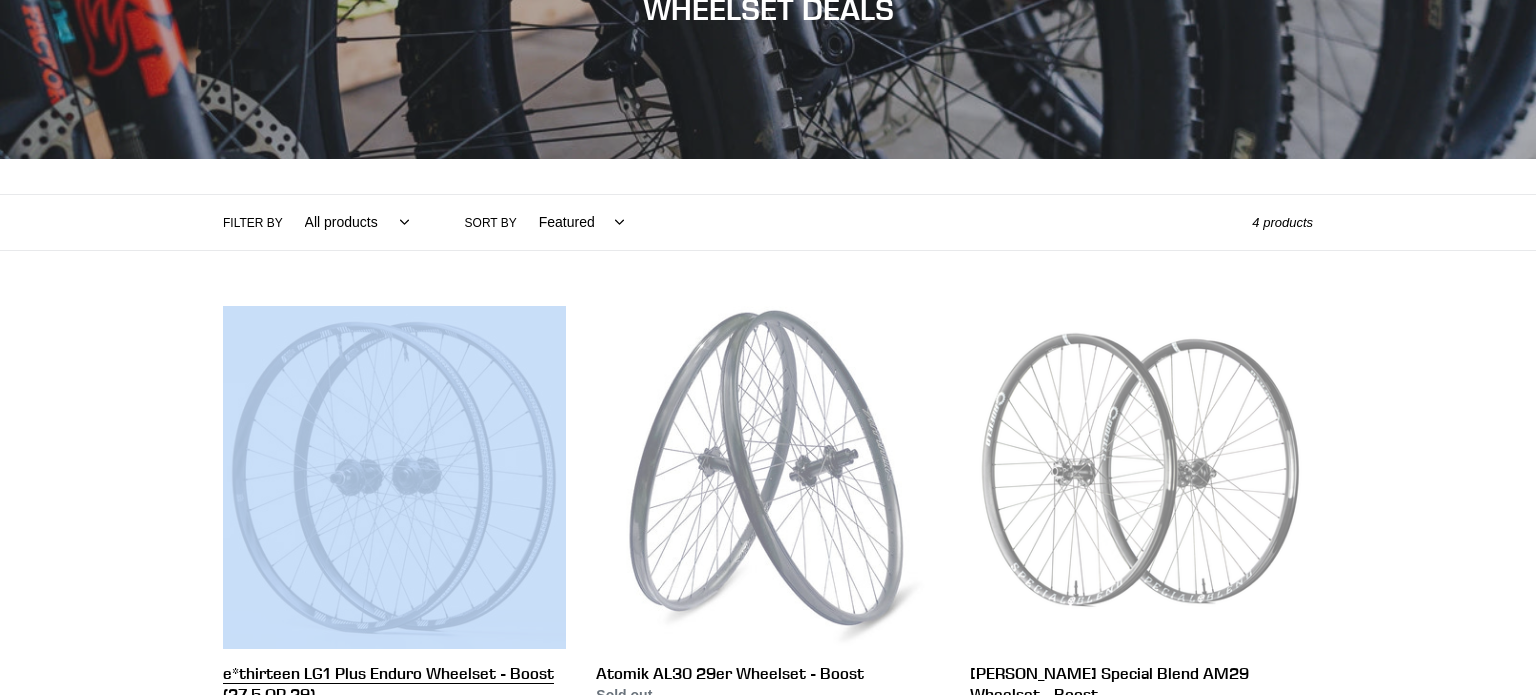 click on "e*thirteen LG1 Plus Enduro Wheelset - Boost (27.5 OR 29)" at bounding box center [394, 550] 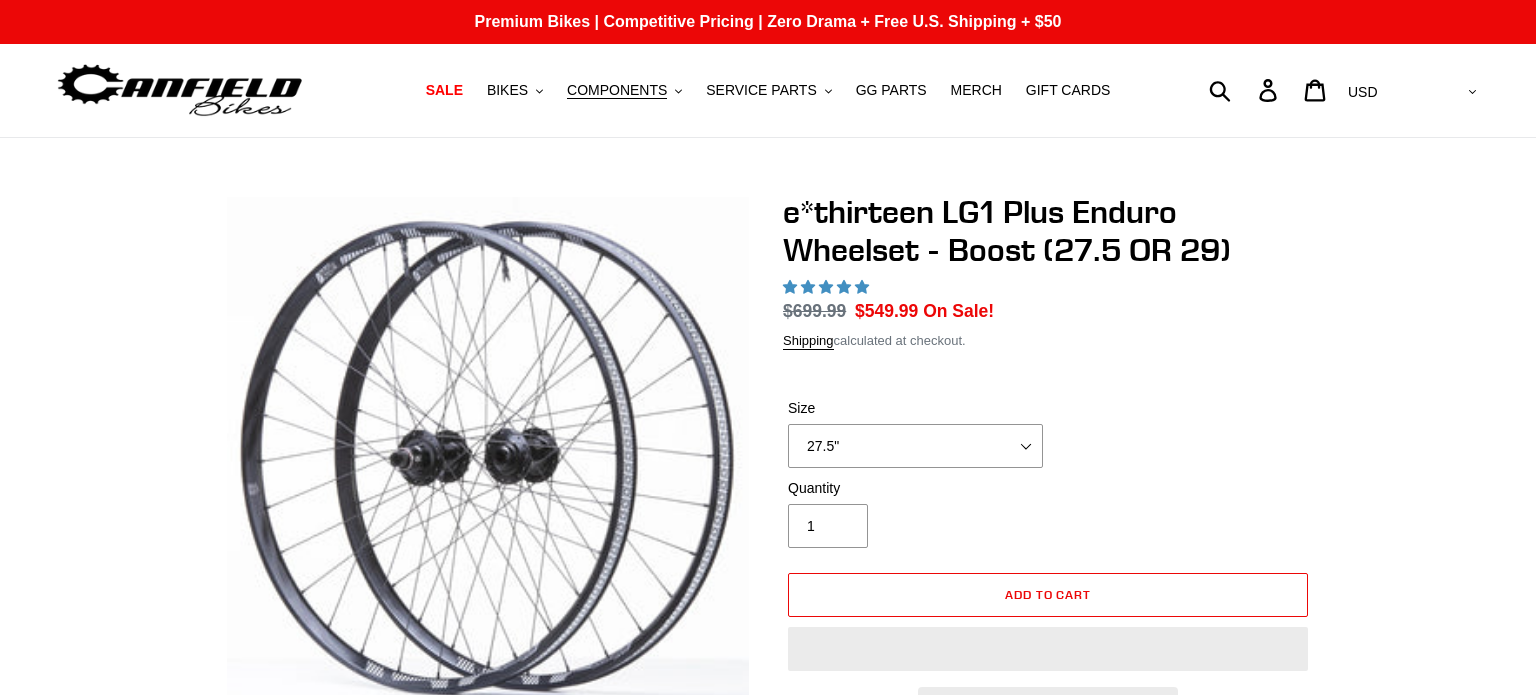 scroll, scrollTop: 40, scrollLeft: 0, axis: vertical 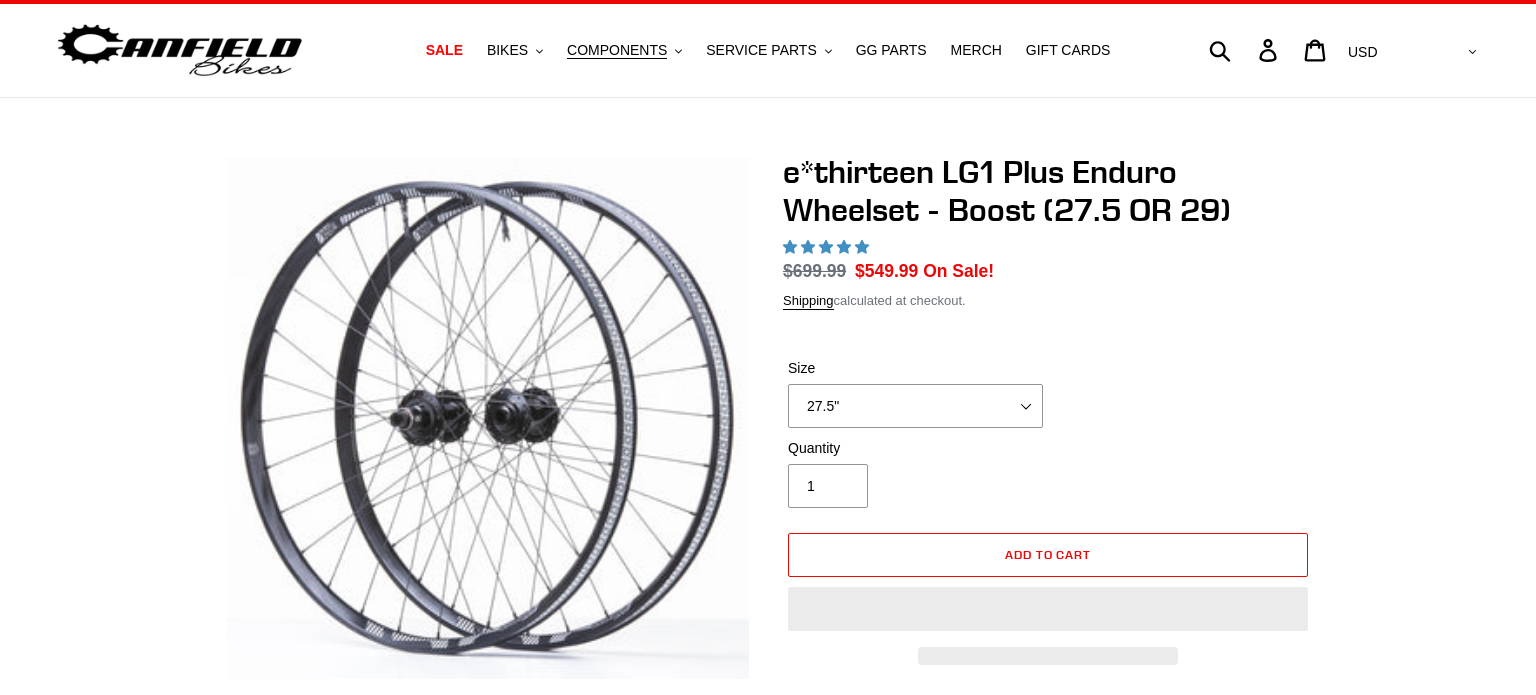select on "highest-rating" 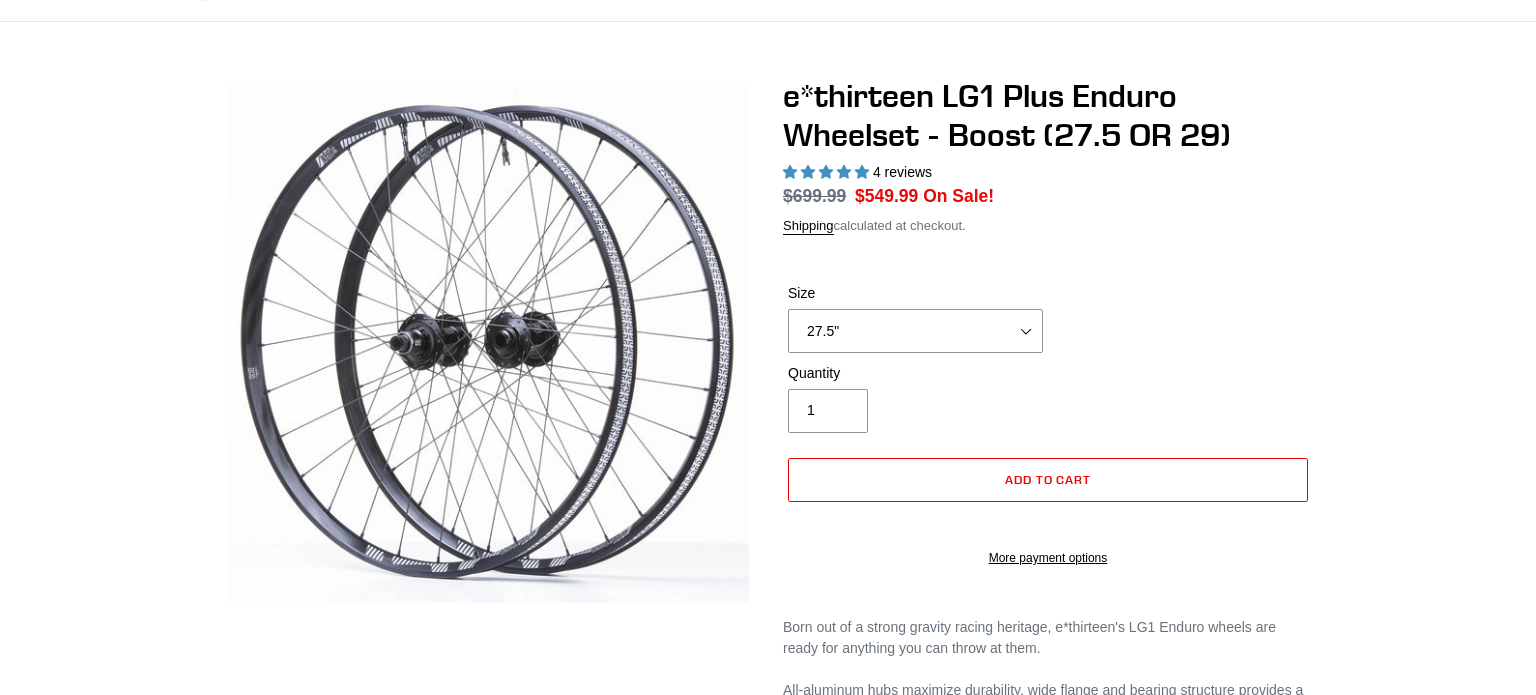scroll, scrollTop: 120, scrollLeft: 0, axis: vertical 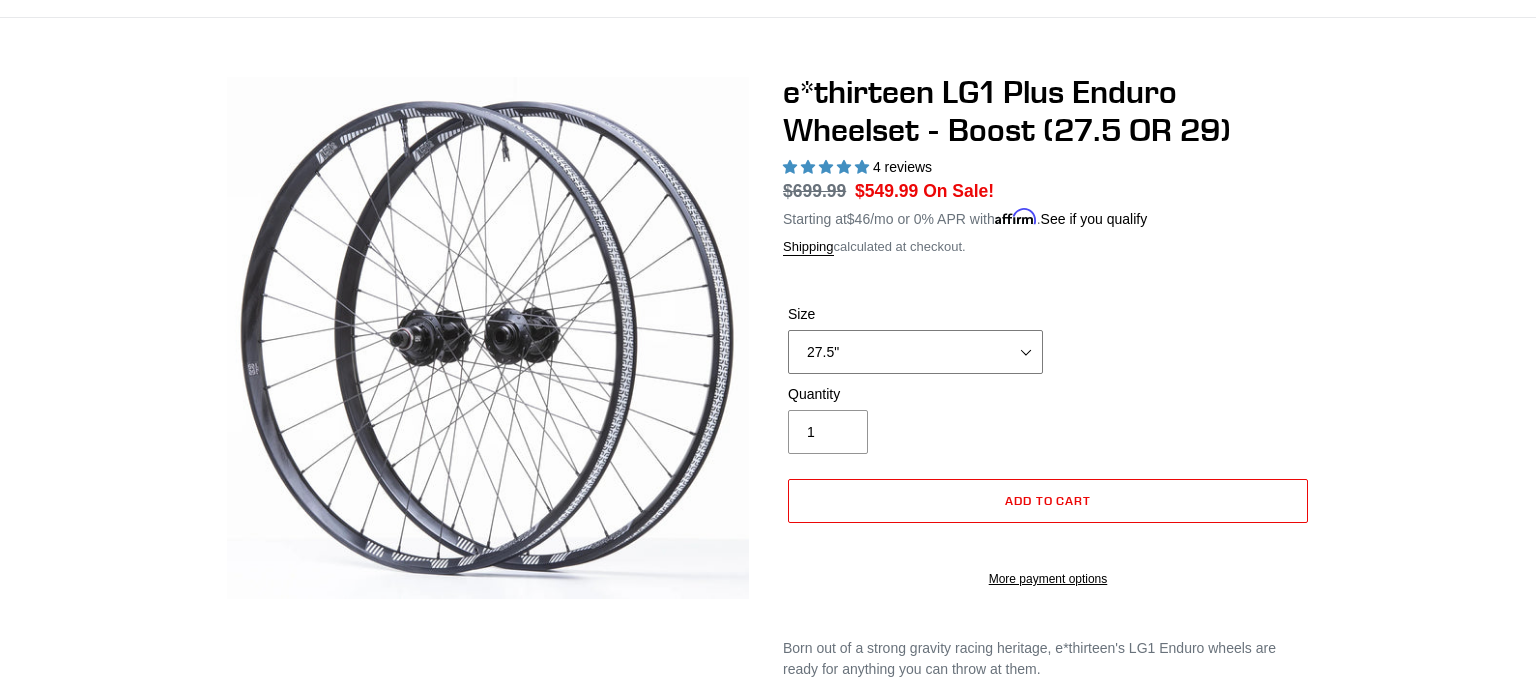 click on "27.5"
29"" at bounding box center (915, 352) 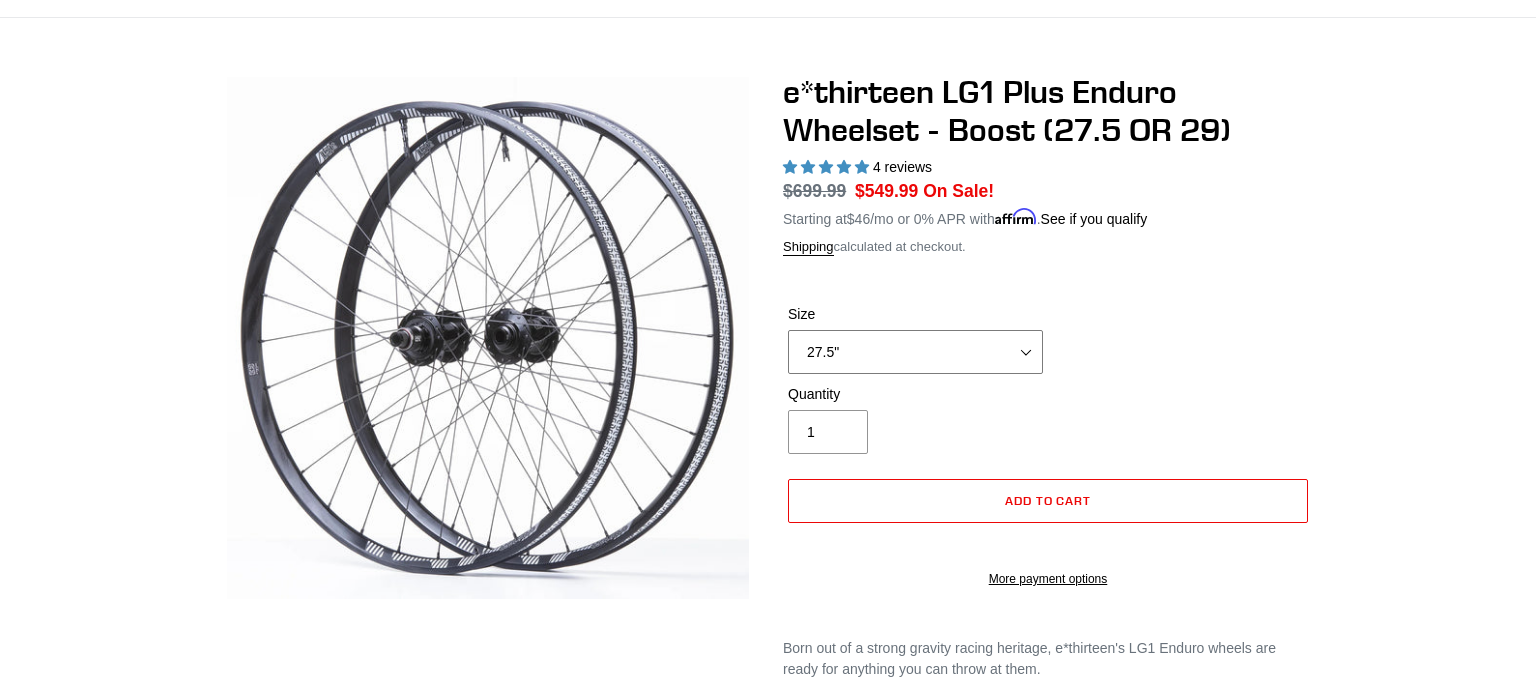 select on "29"" 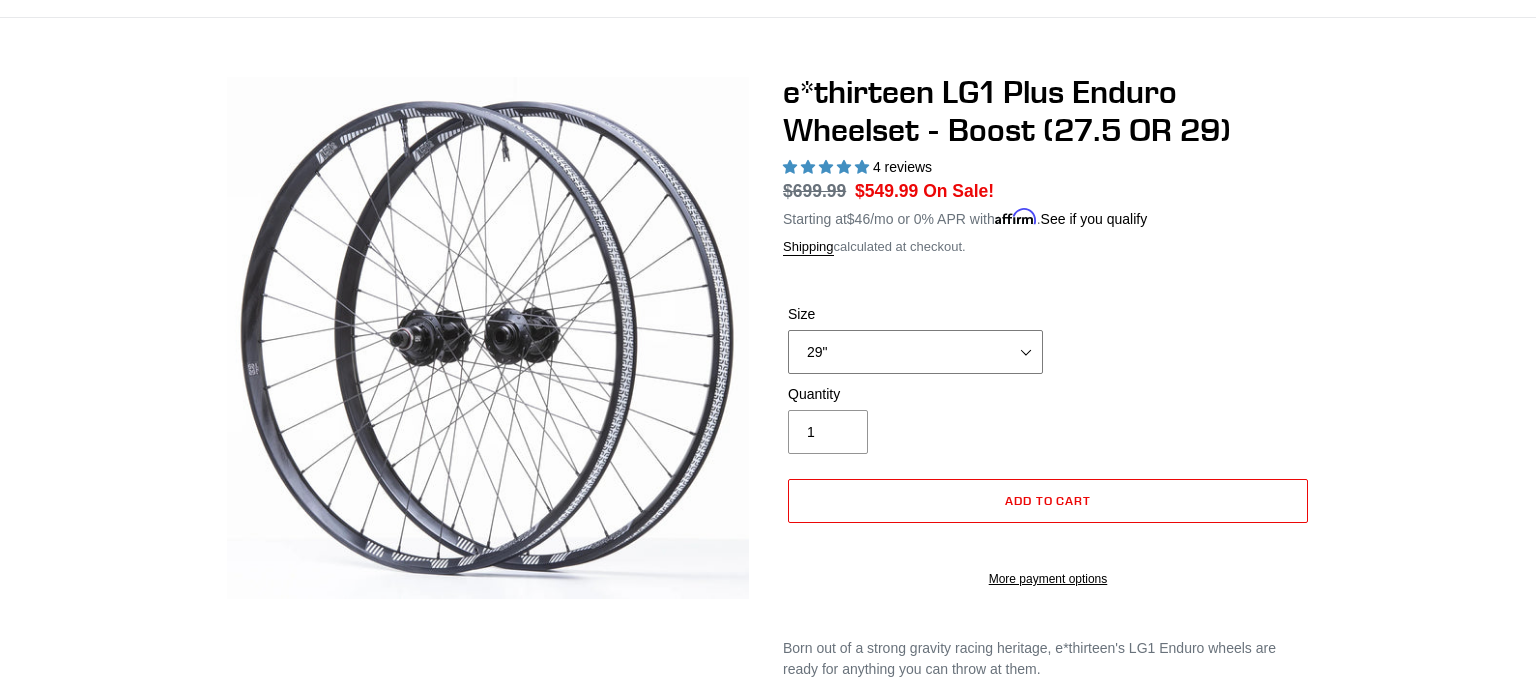 click on "27.5"
29"" at bounding box center [915, 352] 